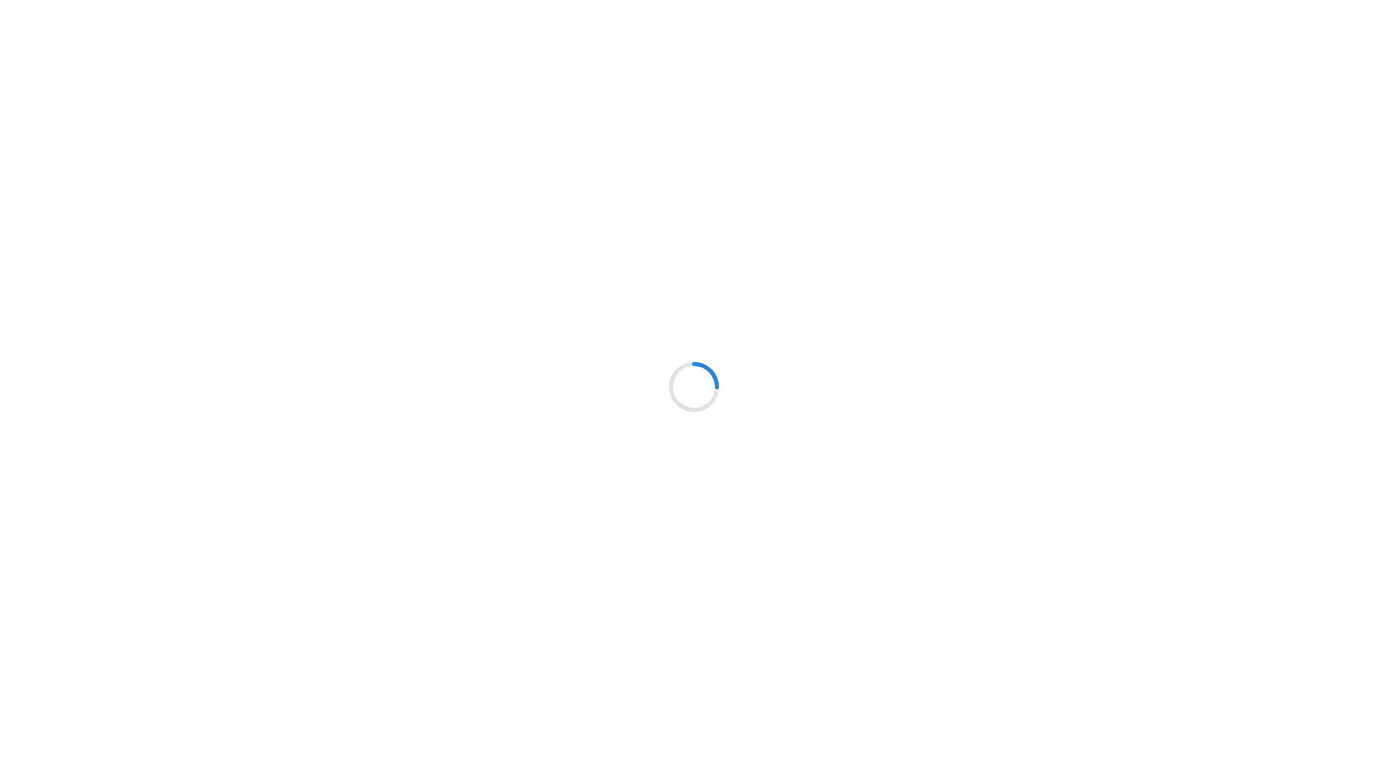 scroll, scrollTop: 0, scrollLeft: 0, axis: both 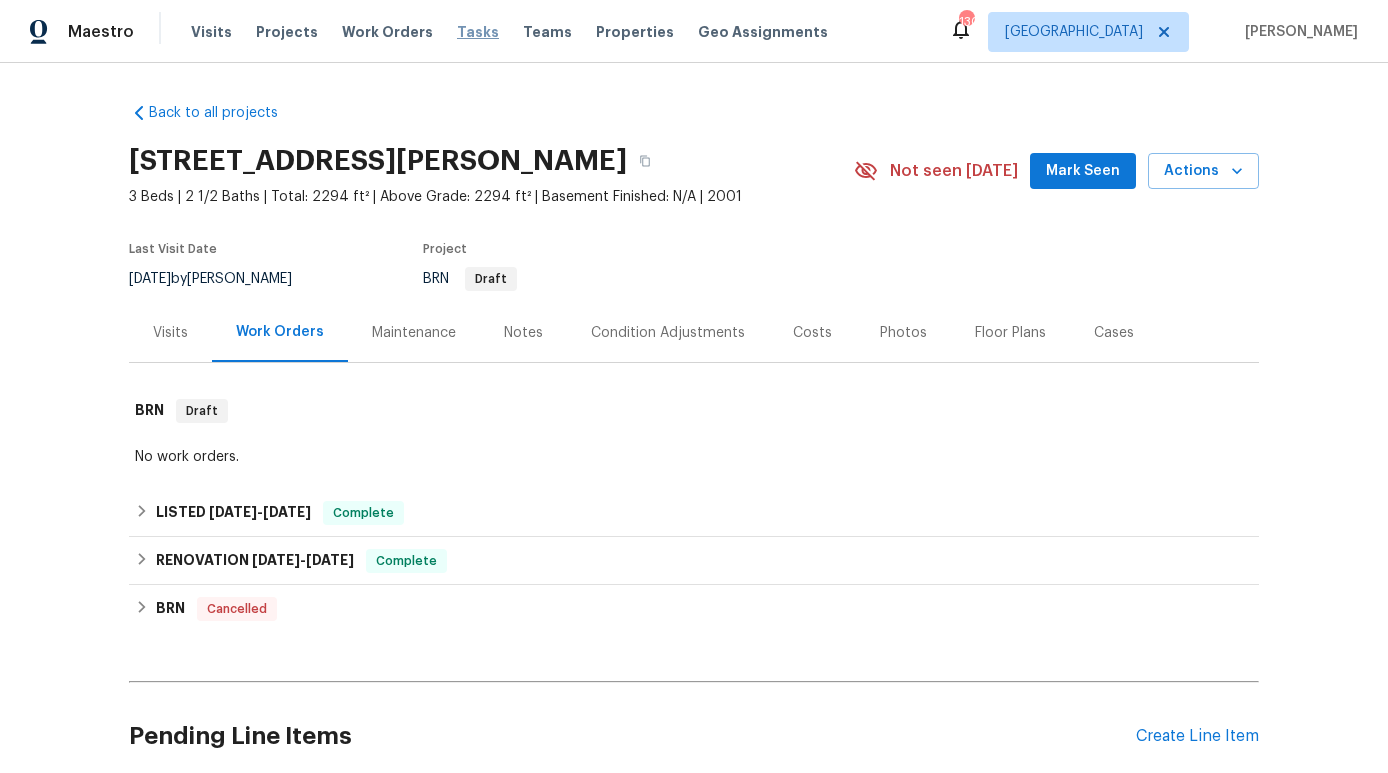 click on "Tasks" at bounding box center (478, 32) 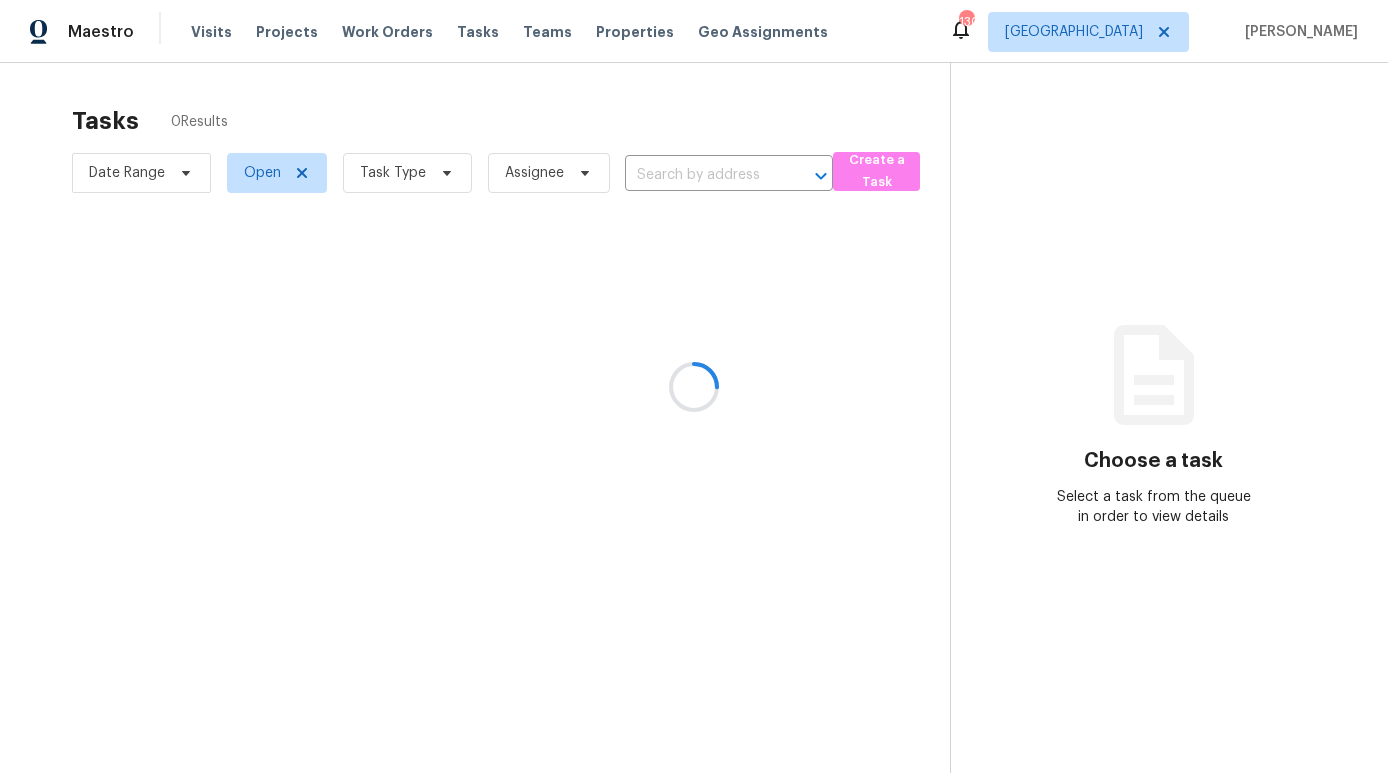 click at bounding box center (694, 386) 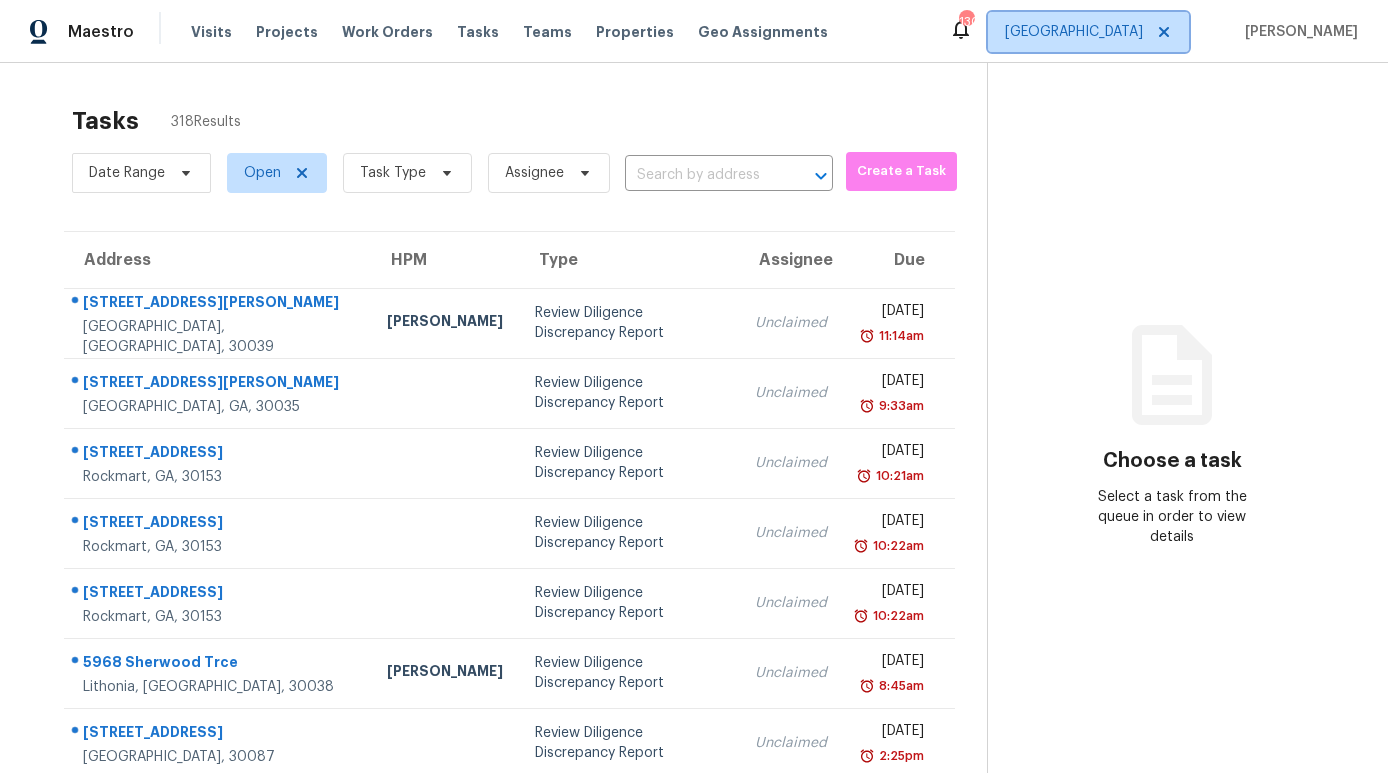 click on "[GEOGRAPHIC_DATA]" at bounding box center (1088, 32) 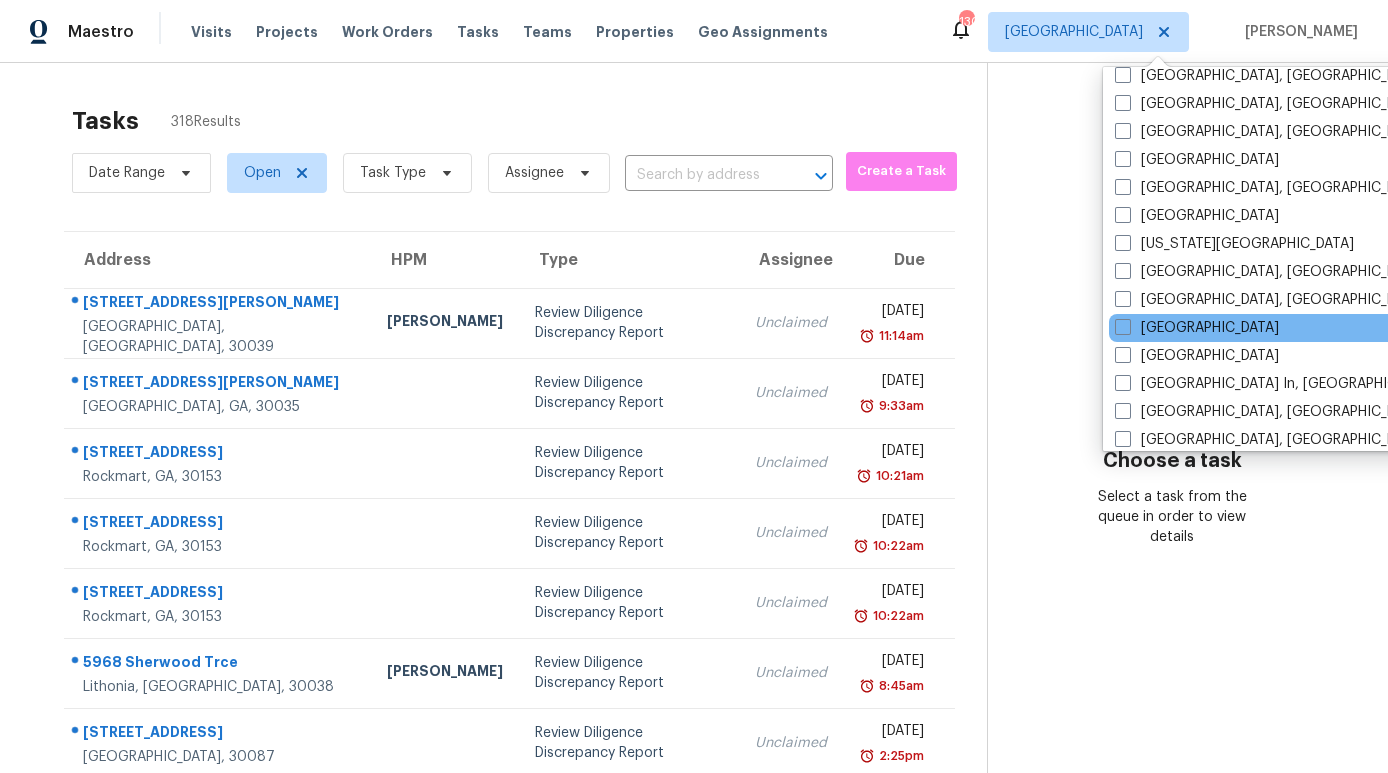 scroll, scrollTop: 598, scrollLeft: 0, axis: vertical 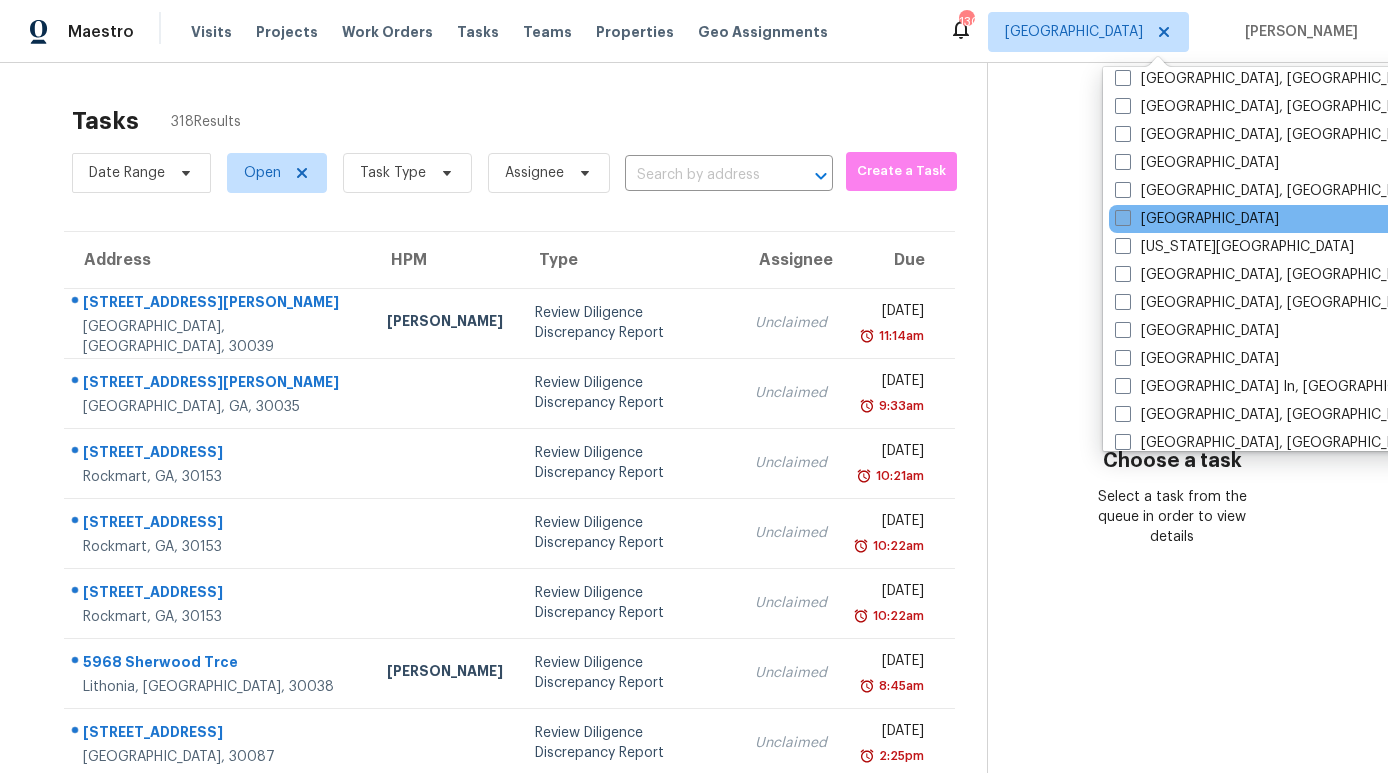 click on "[GEOGRAPHIC_DATA]" at bounding box center [1197, 219] 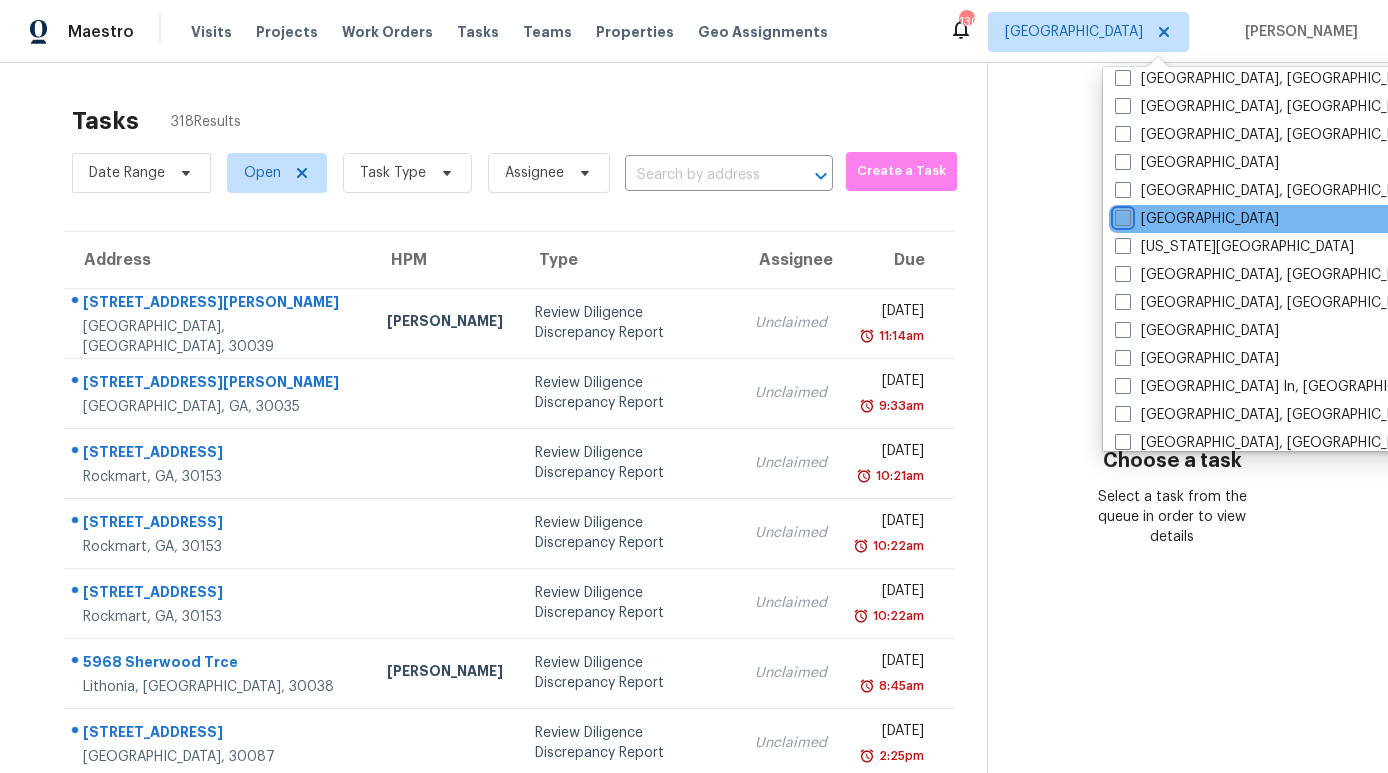 click on "[GEOGRAPHIC_DATA]" at bounding box center (1121, 215) 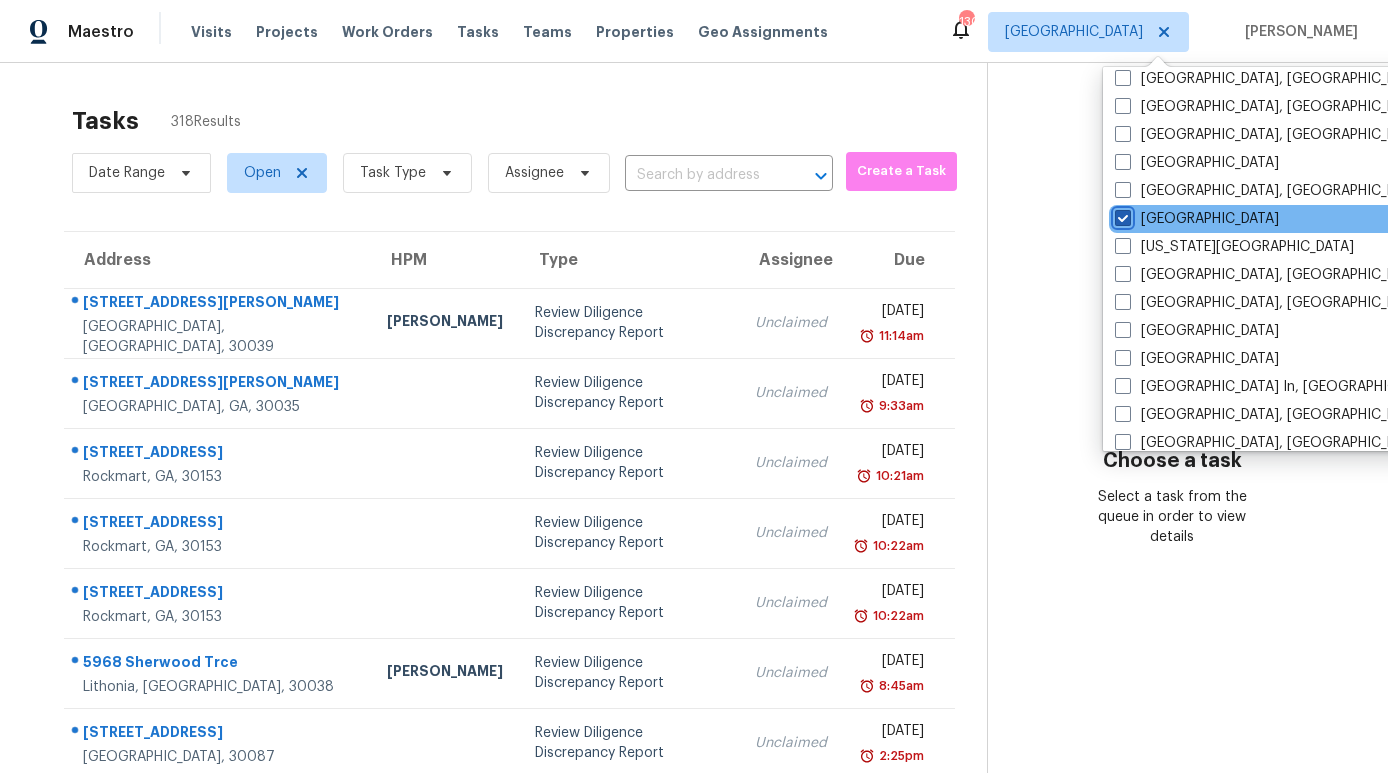 checkbox on "true" 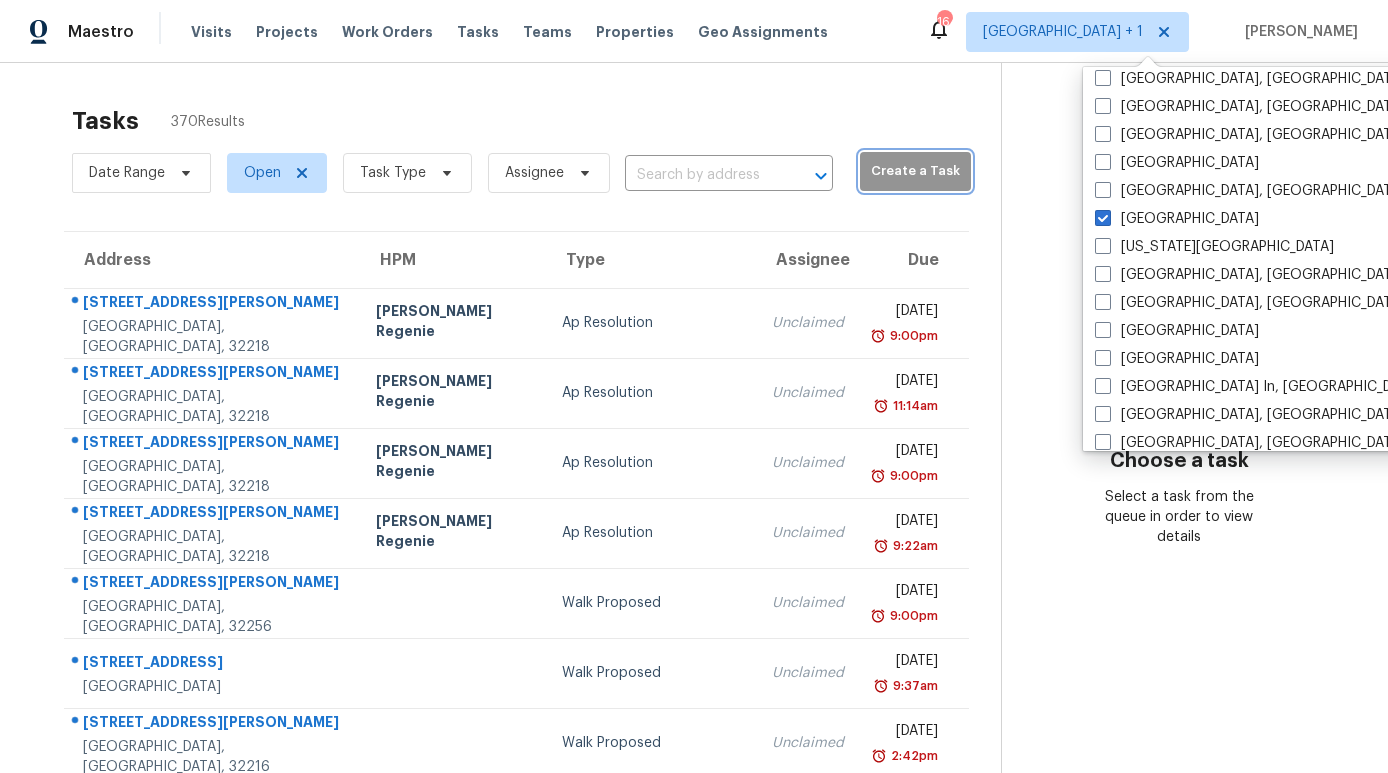 click on "Create a Task" at bounding box center [915, 171] 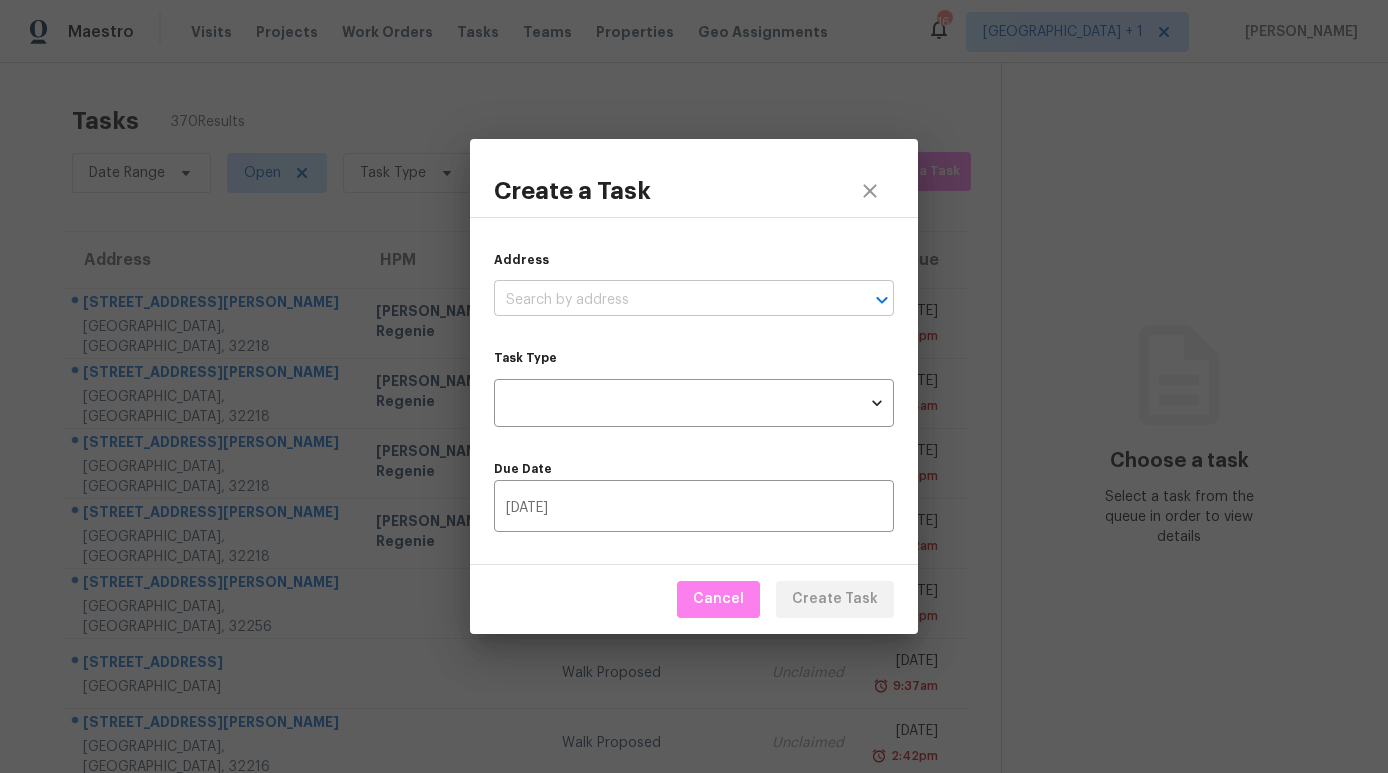 click at bounding box center [666, 300] 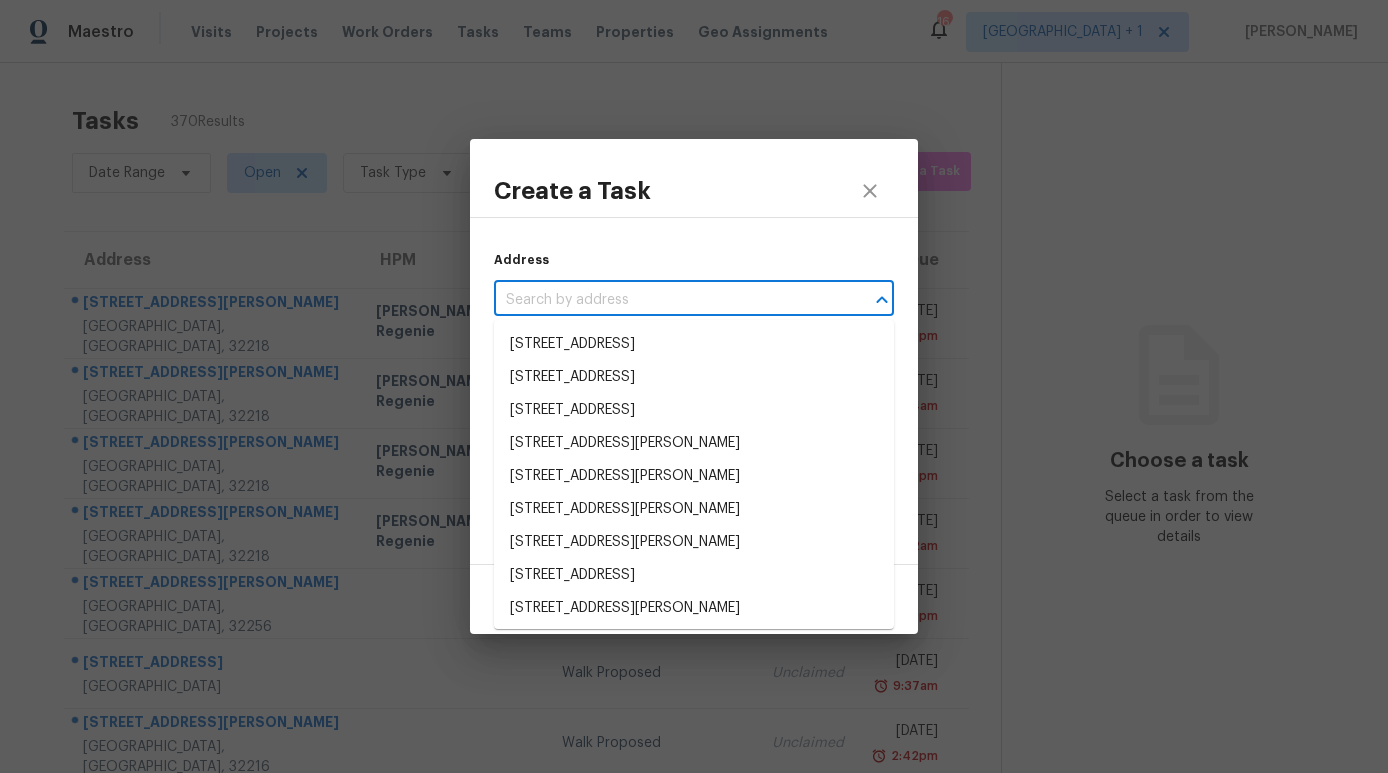 paste on "[STREET_ADDRESS]" 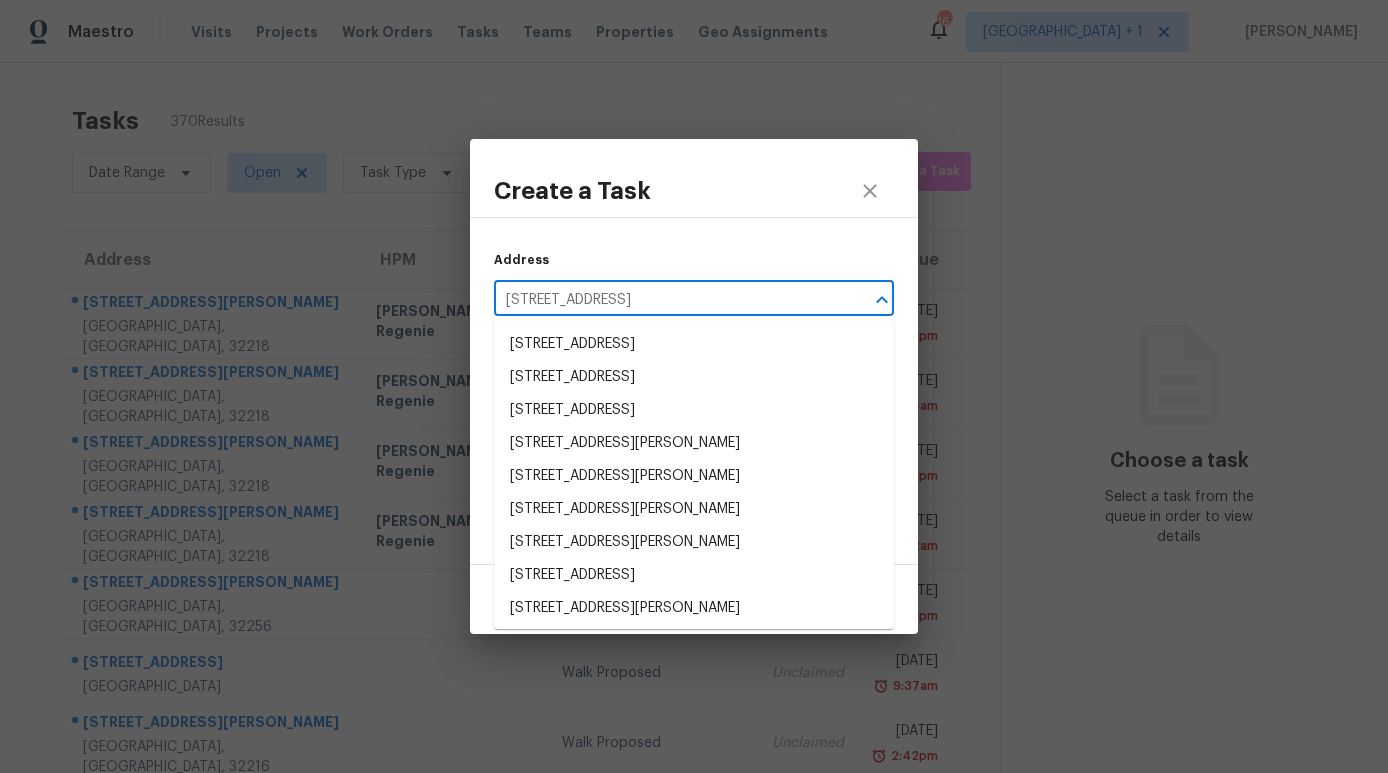 scroll, scrollTop: 0, scrollLeft: 12, axis: horizontal 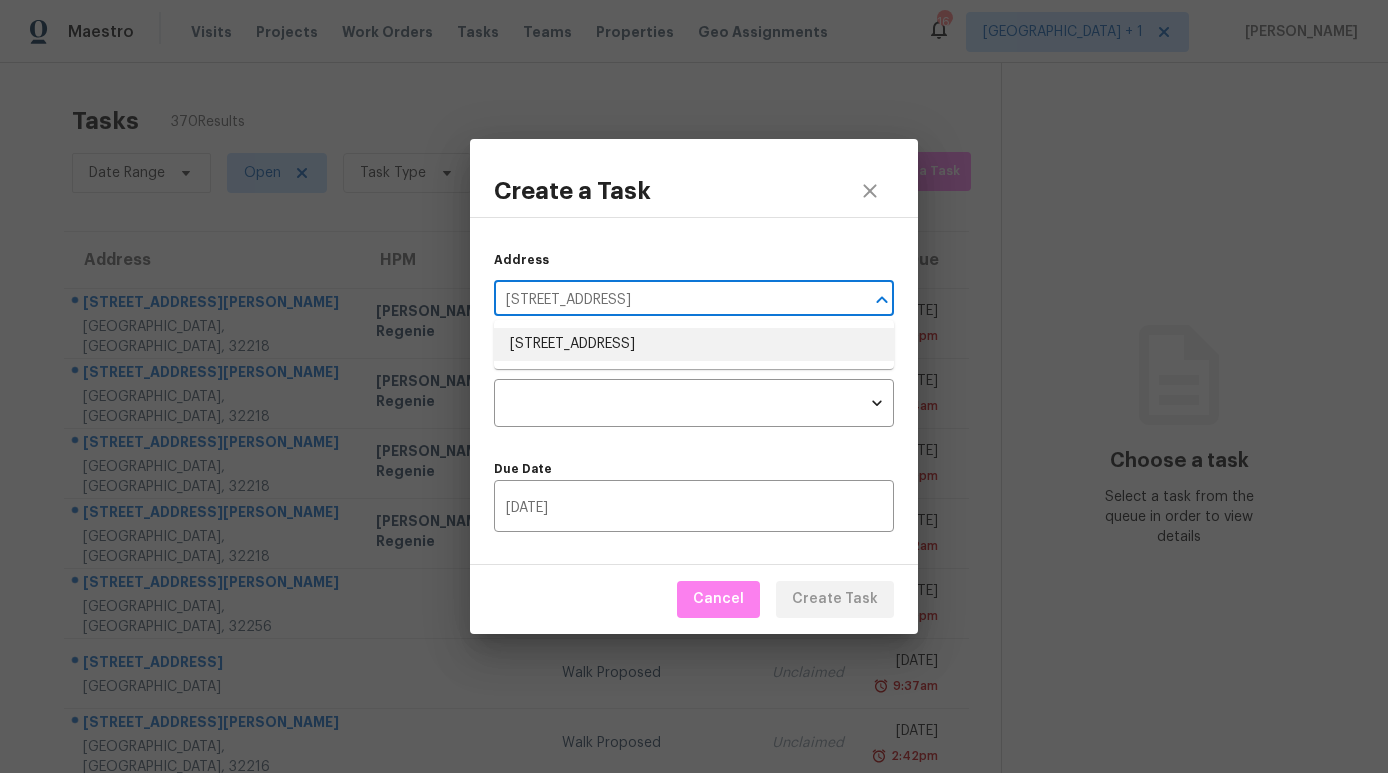 click on "[STREET_ADDRESS]" at bounding box center [694, 344] 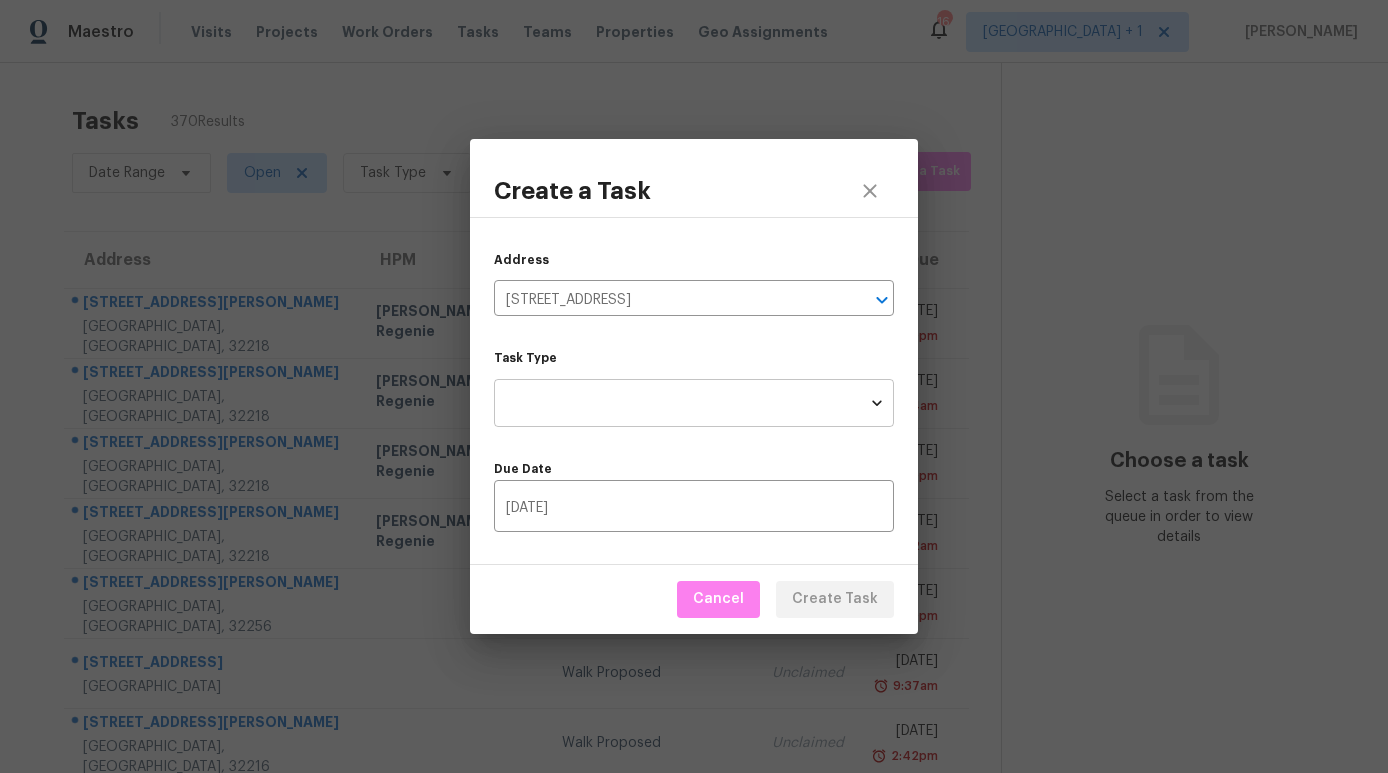 click on "Maestro Visits Projects Work Orders Tasks Teams Properties Geo Assignments 164 [GEOGRAPHIC_DATA] + 1 [PERSON_NAME] Tasks 370  Results Date Range Open Task Type Assignee ​ Create a Task Address HPM Type Assignee Due [STREET_ADDRESS] [PERSON_NAME] Regenie Ap Resolution Unclaimed [DATE] 9:00pm [STREET_ADDRESS] [PERSON_NAME] Regenie Ap Resolution Unclaimed [DATE] 11:14am [STREET_ADDRESS] [PERSON_NAME] Regenie Ap Resolution Unclaimed [DATE] 9:00pm [STREET_ADDRESS] [PERSON_NAME] Regenie Ap Resolution Unclaimed [DATE] 9:22am [STREET_ADDRESS][PERSON_NAME] Walk Proposed Unclaimed [DATE] 9:00pm [STREET_ADDRESS] Walk Proposed Unclaimed [DATE] 9:37am [STREET_ADDRESS][PERSON_NAME] Walk Proposed Unclaimed [DATE] 2:42pm [STREET_ADDRESS] Ap Resolution Unclaimed 9:00pm" at bounding box center [694, 386] 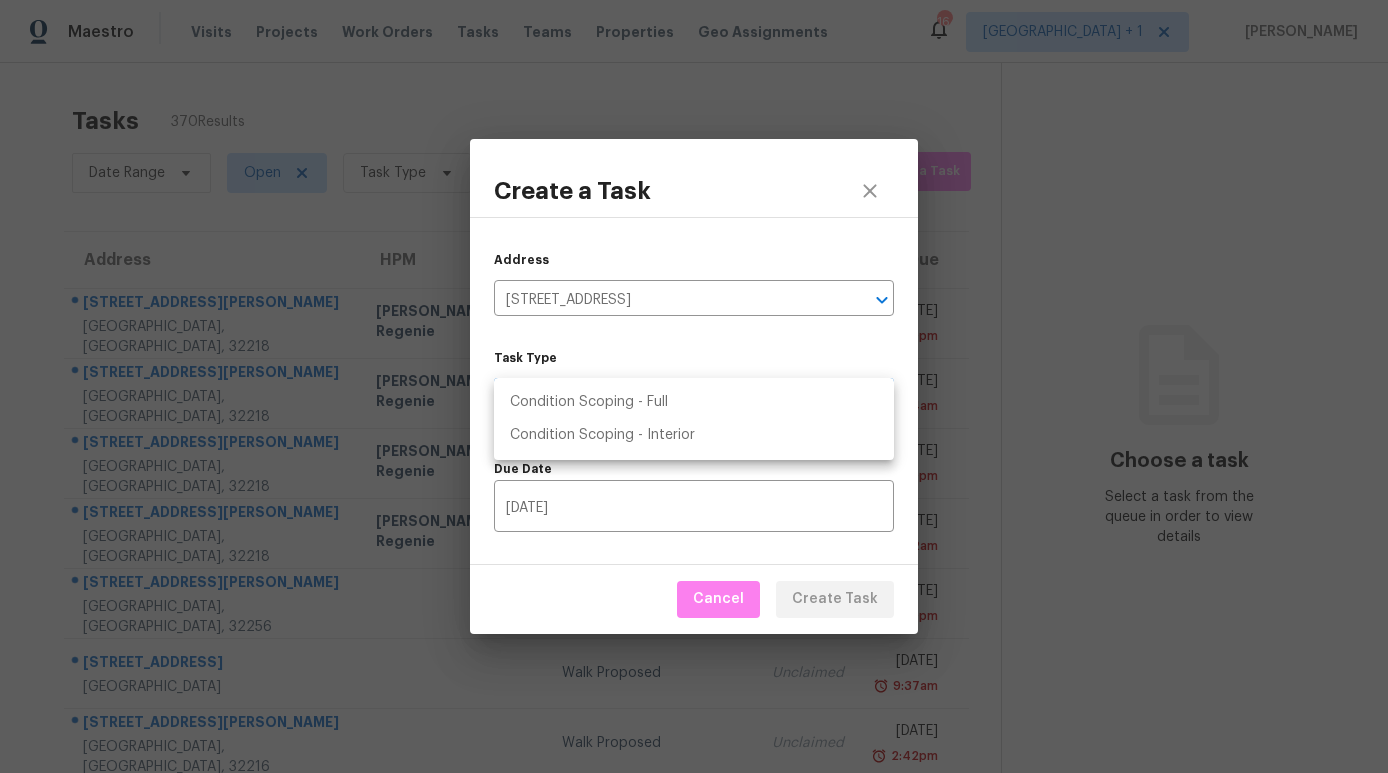 click on "Condition Scoping - Full" at bounding box center [694, 402] 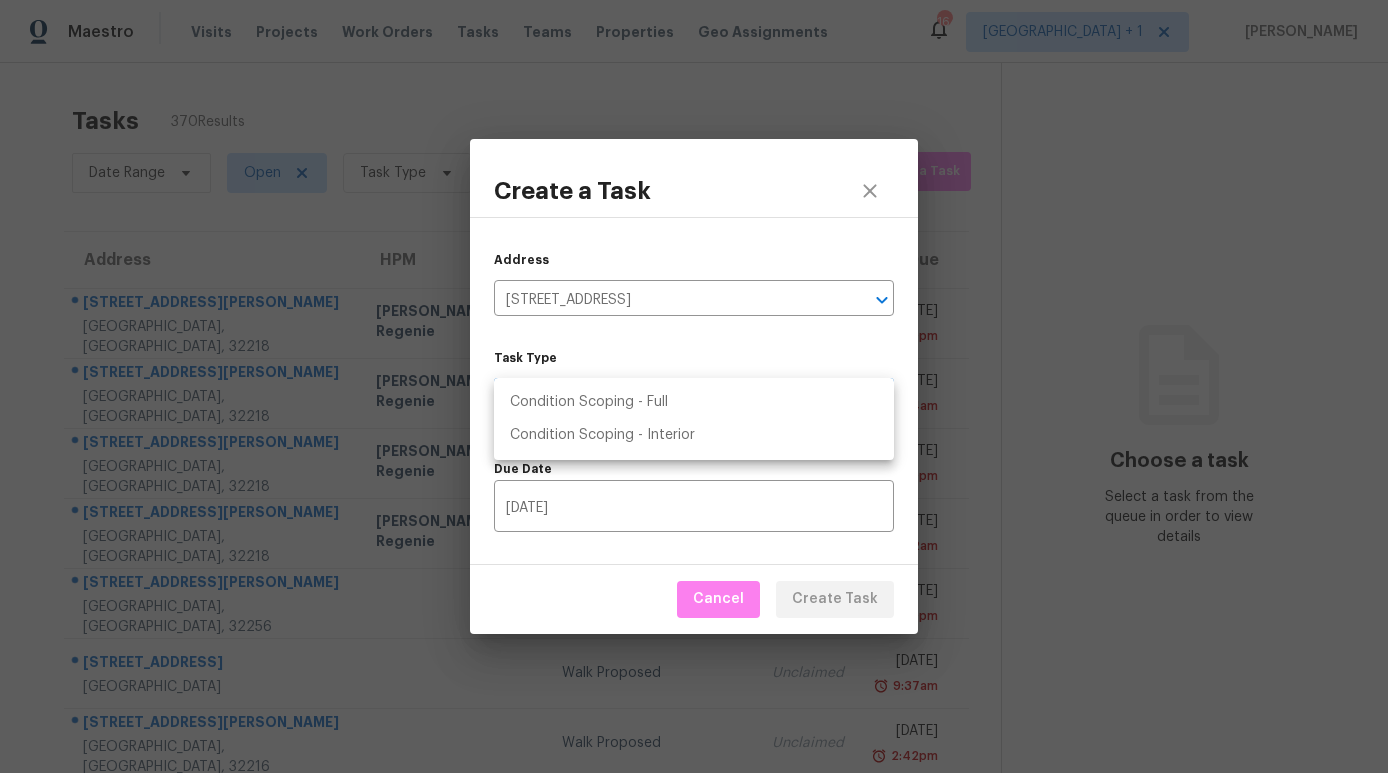 type on "virtual_full_assessment" 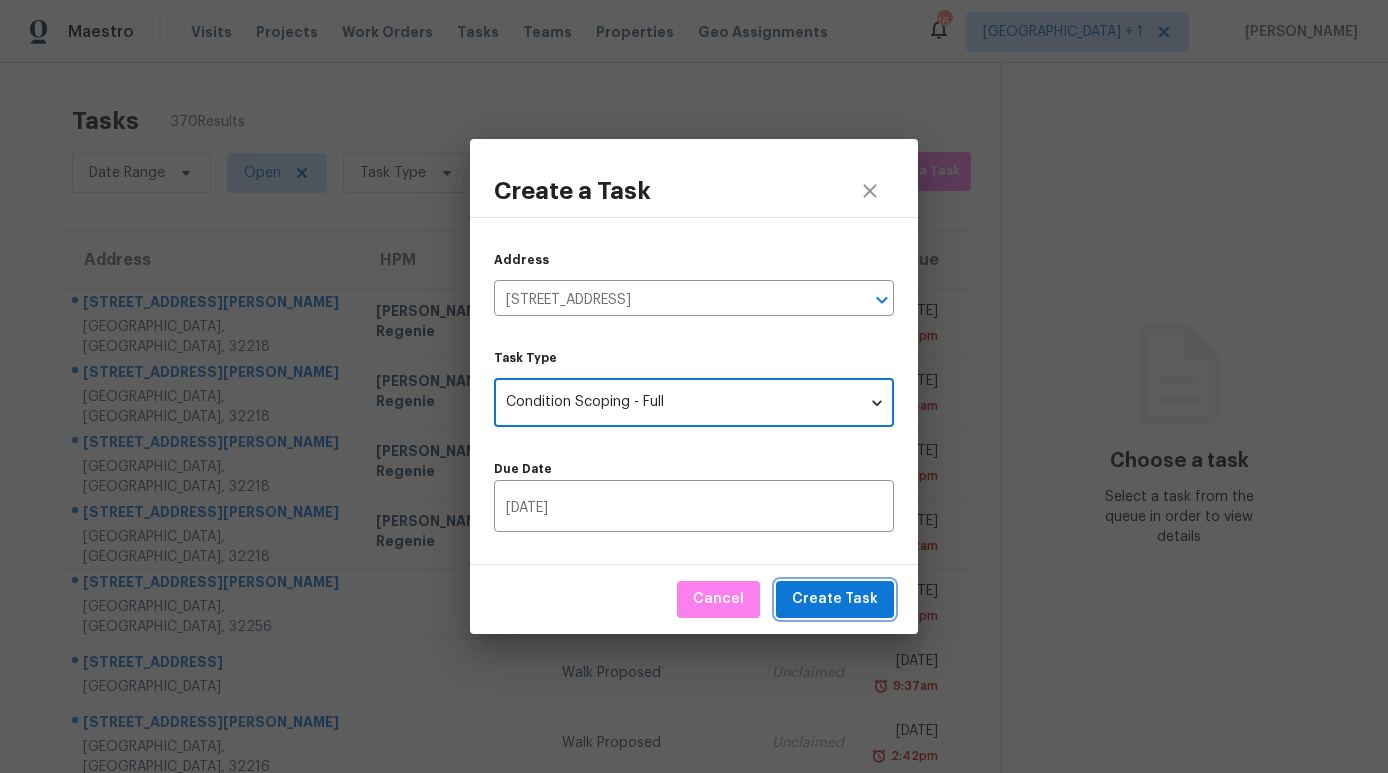 click on "Create Task" at bounding box center (835, 599) 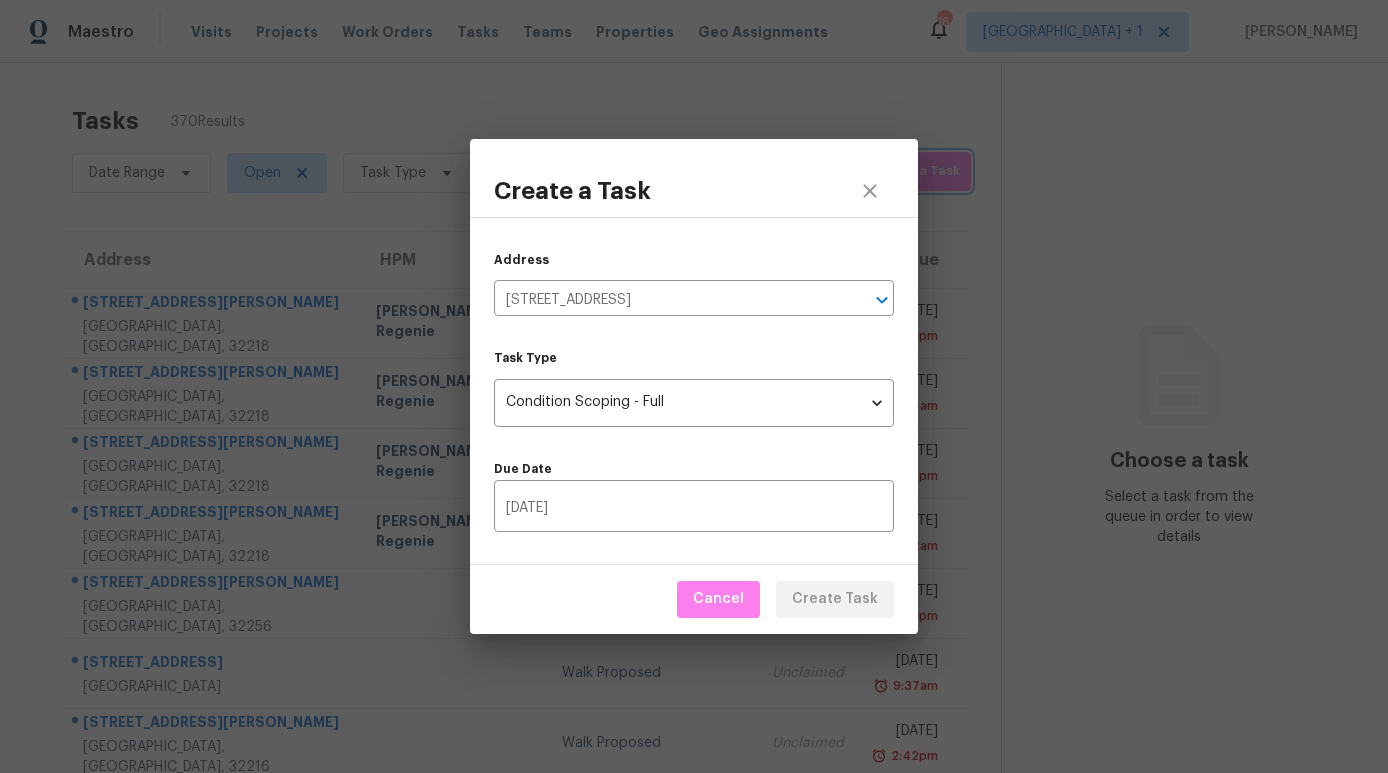 type 